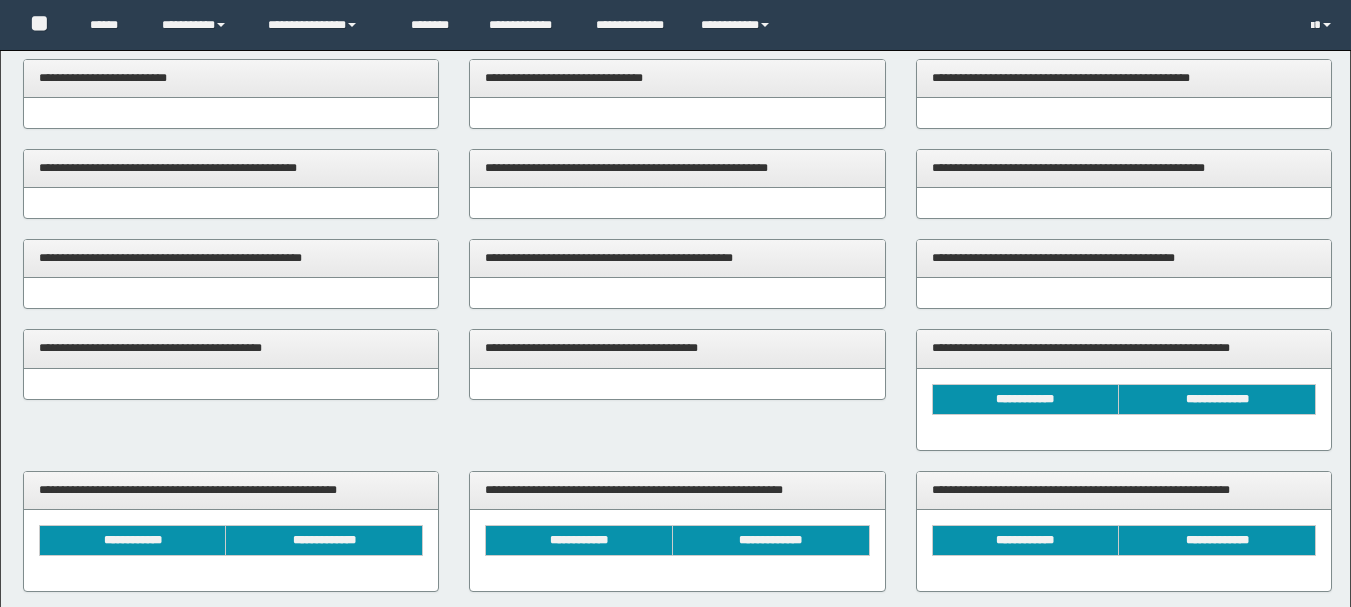 scroll, scrollTop: 0, scrollLeft: 0, axis: both 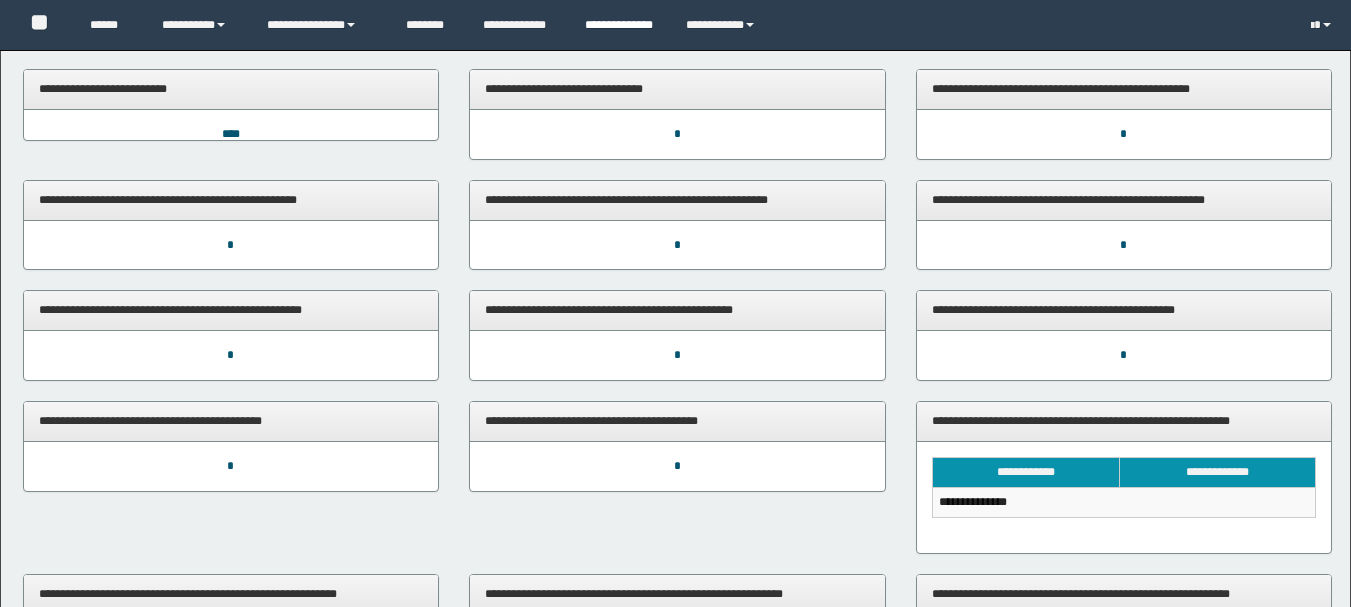 click on "**********" at bounding box center [620, 25] 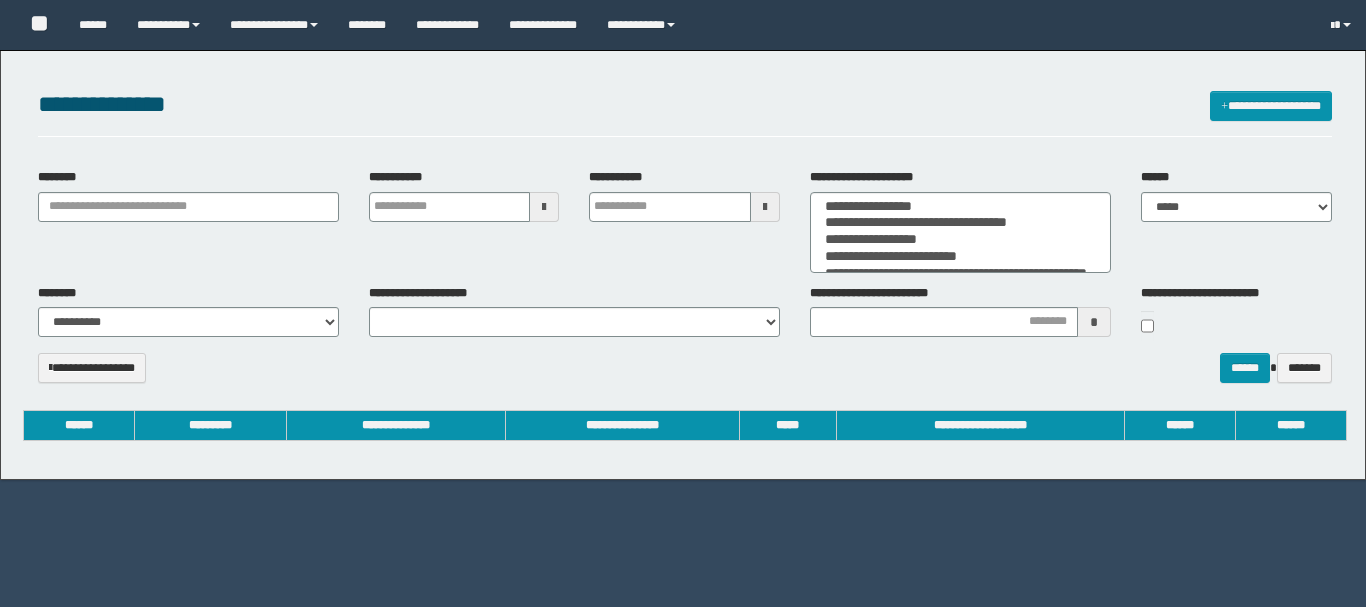 select 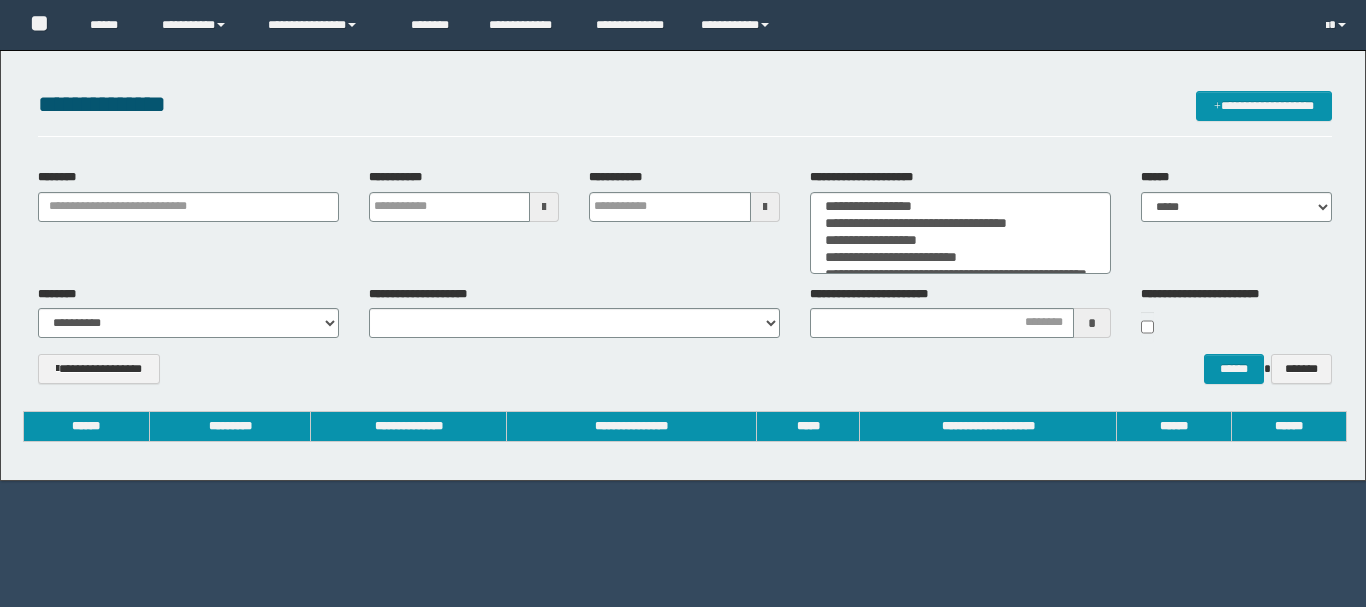 scroll, scrollTop: 0, scrollLeft: 0, axis: both 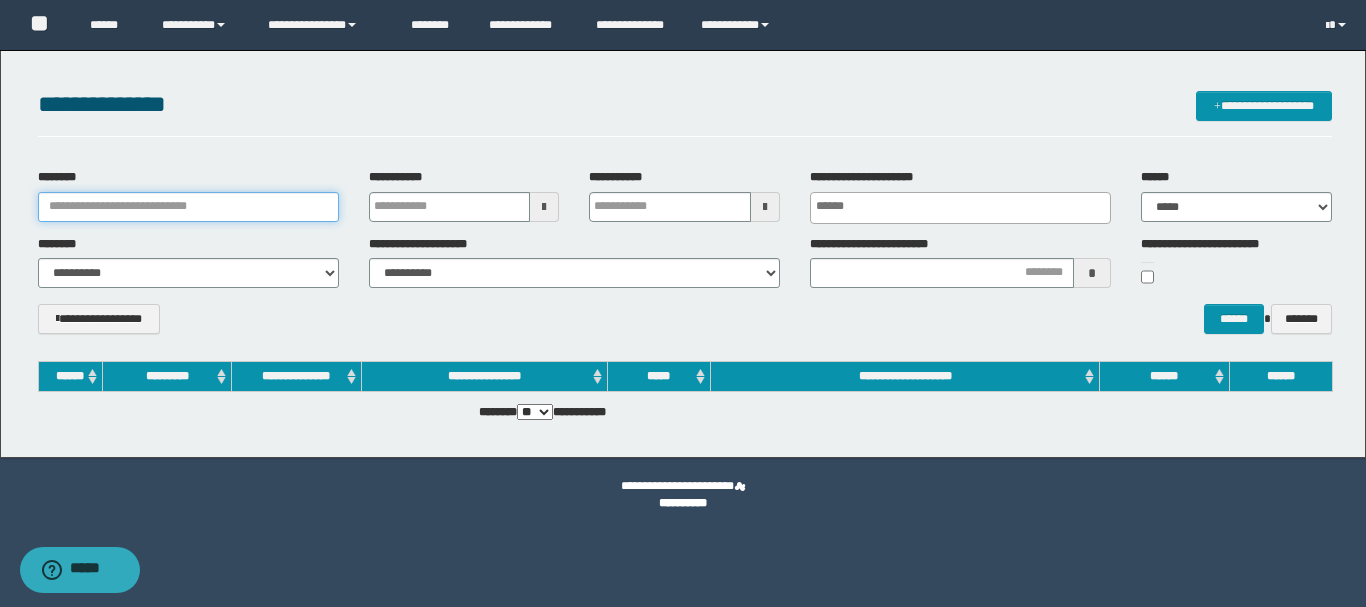 click on "********" at bounding box center (188, 207) 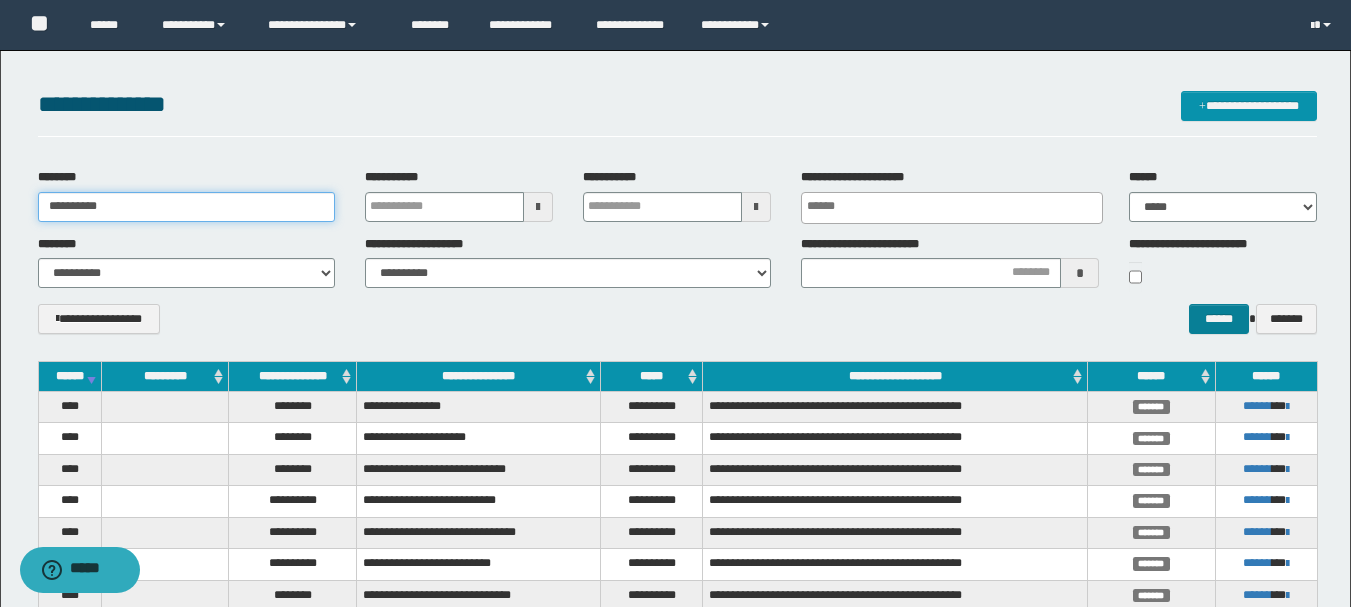 type on "**********" 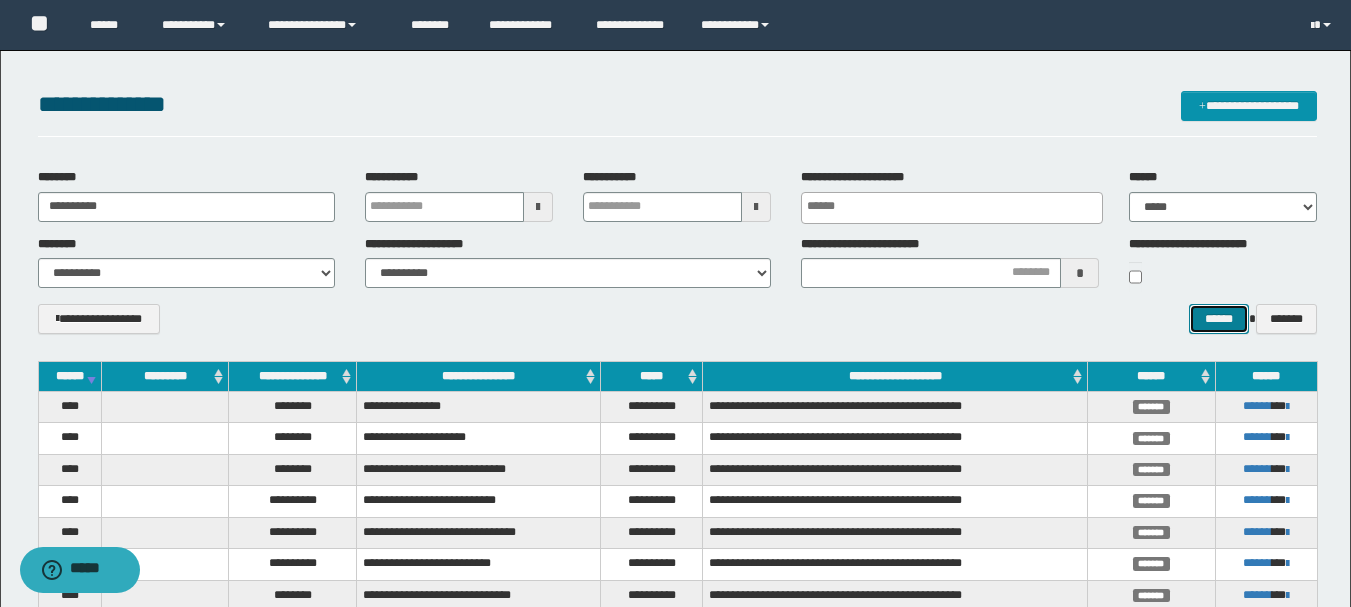click on "******" at bounding box center (1218, 319) 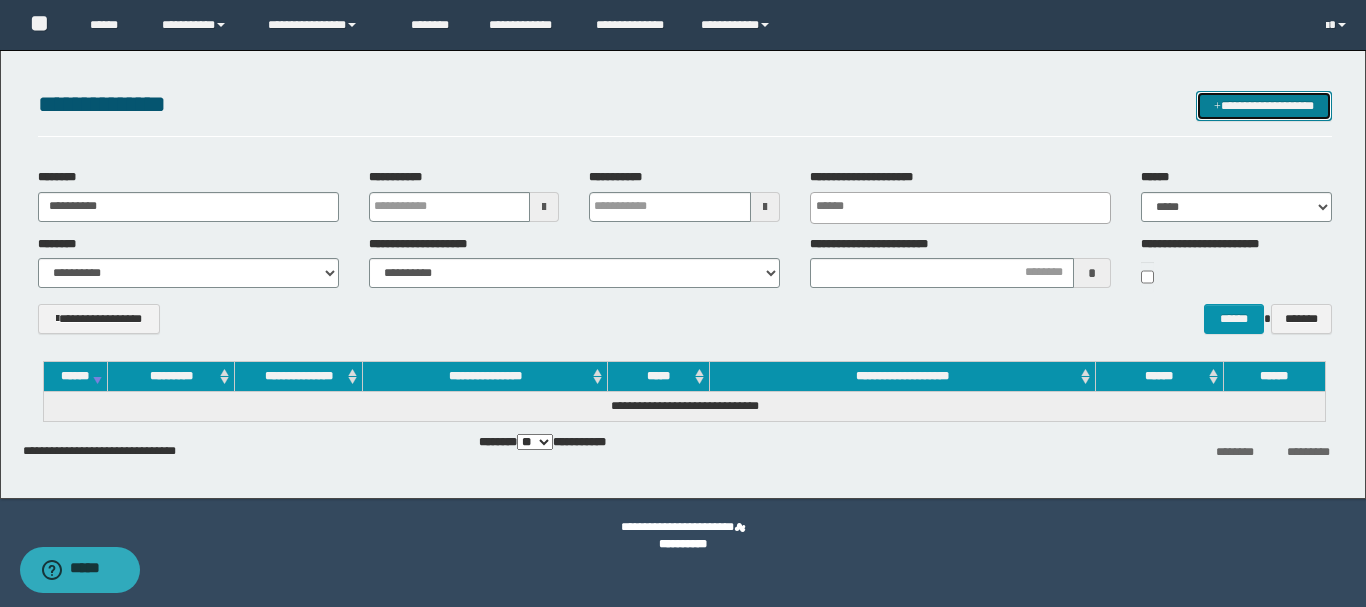 click on "**********" at bounding box center [1264, 106] 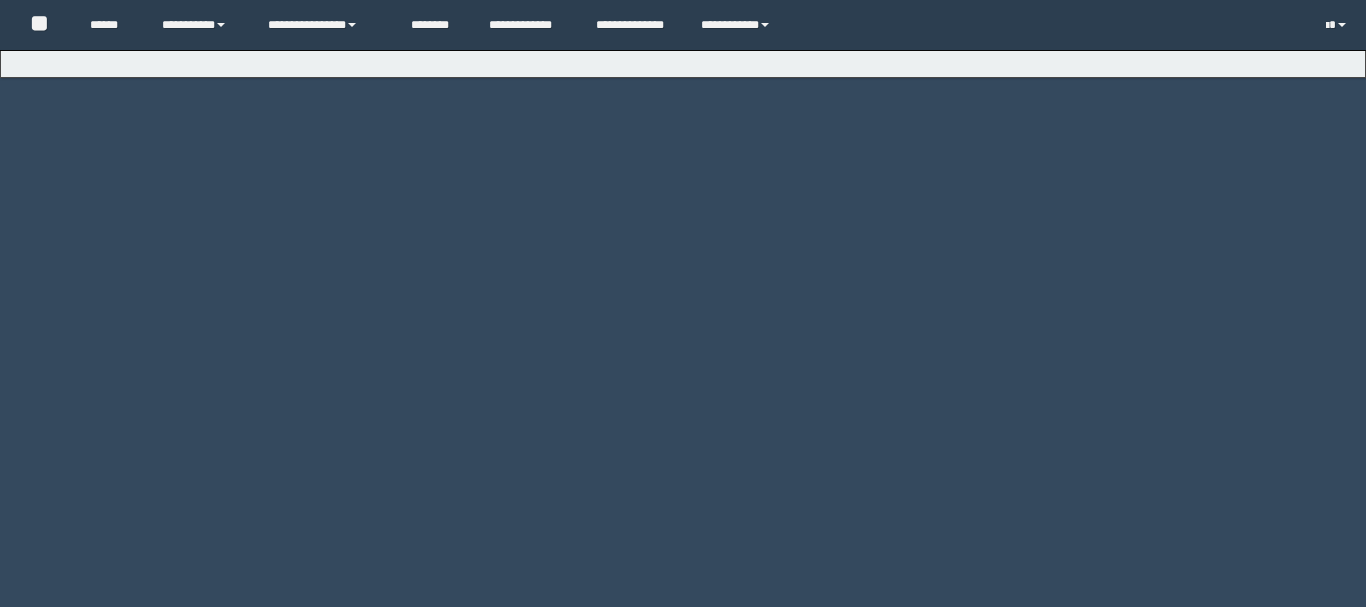 scroll, scrollTop: 0, scrollLeft: 0, axis: both 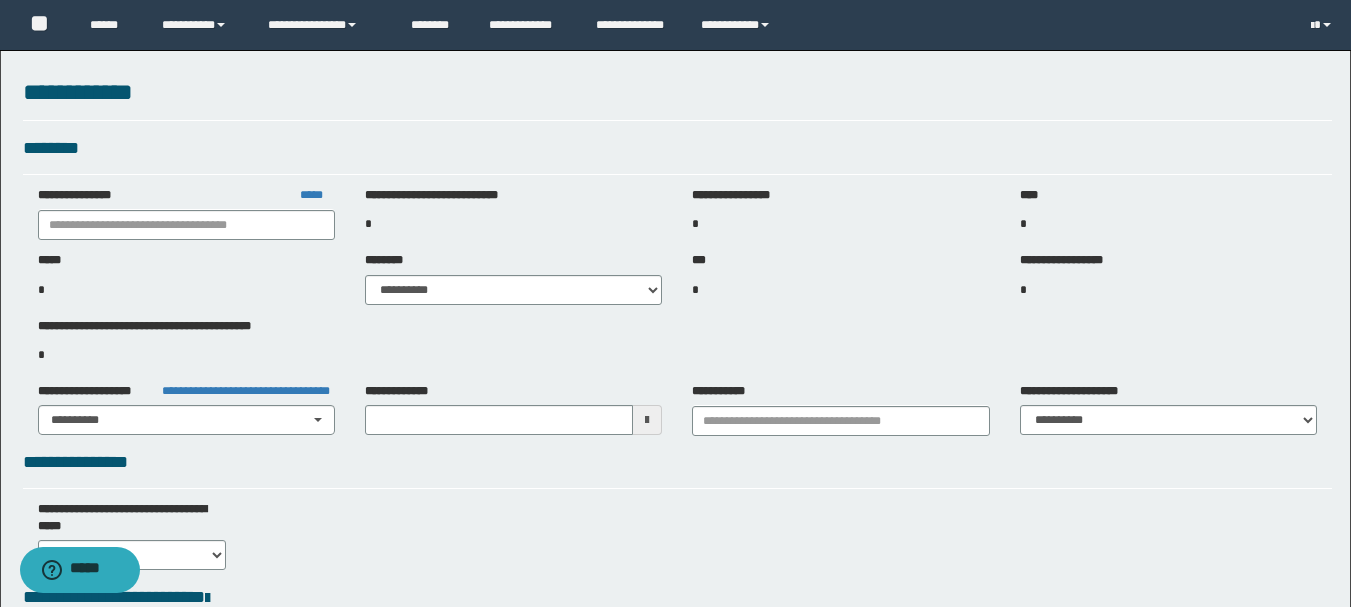type on "**********" 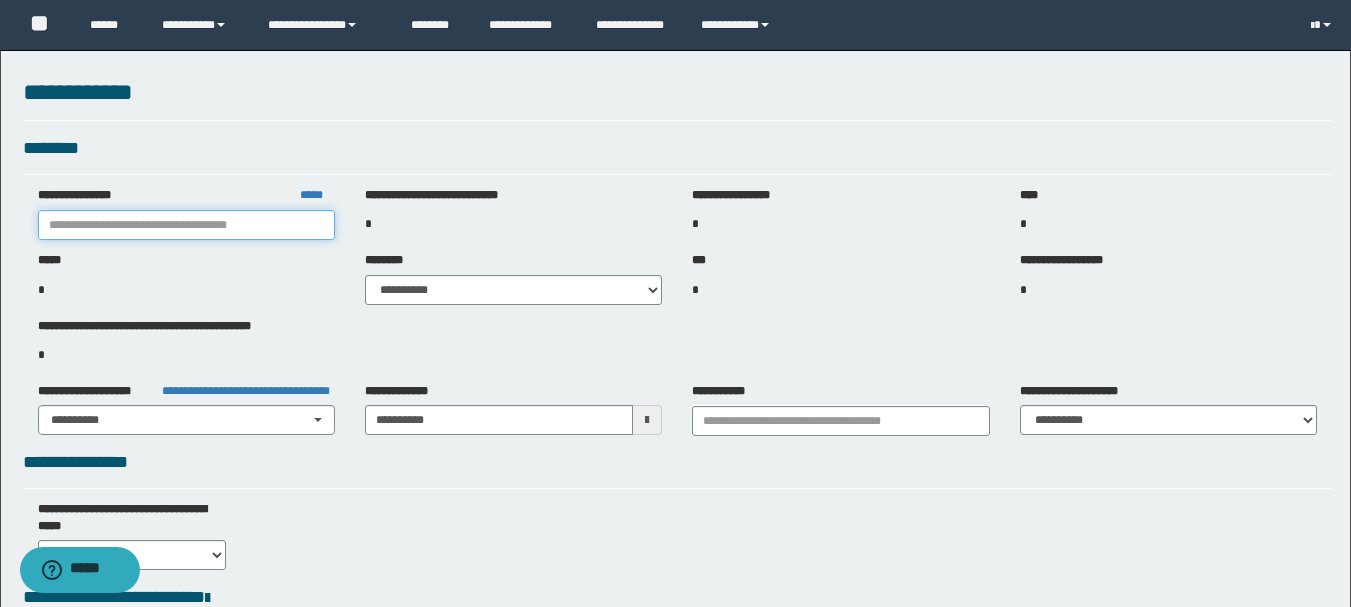 click at bounding box center [186, 225] 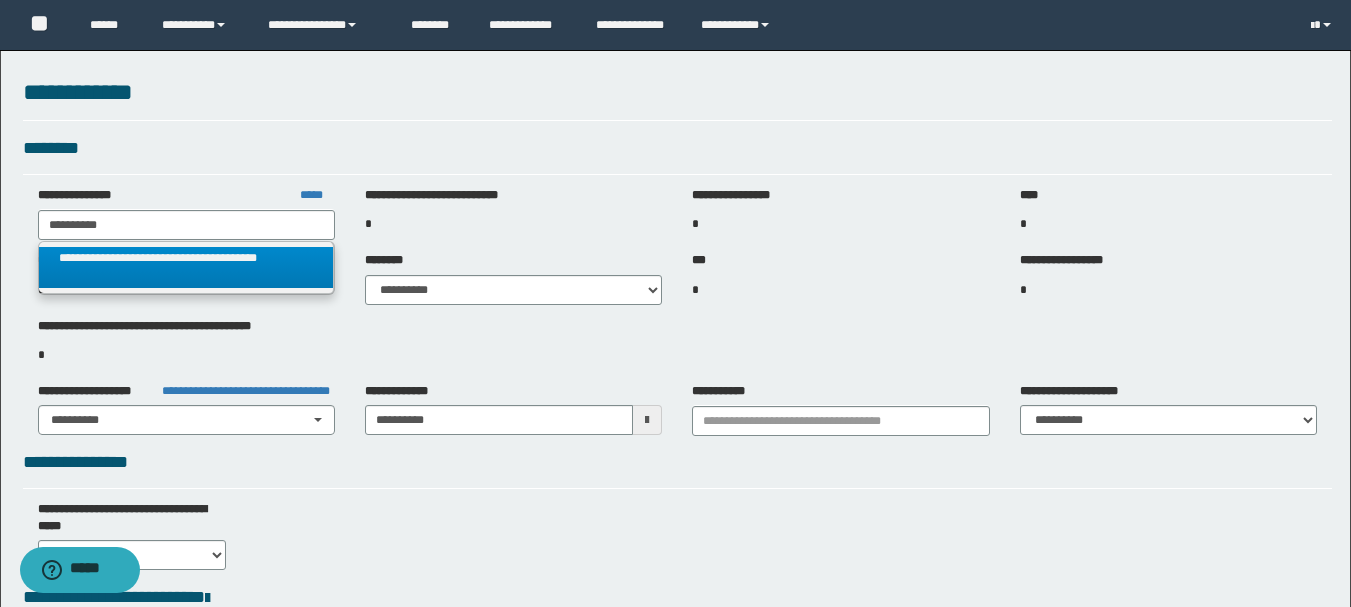 click on "**********" at bounding box center (186, 267) 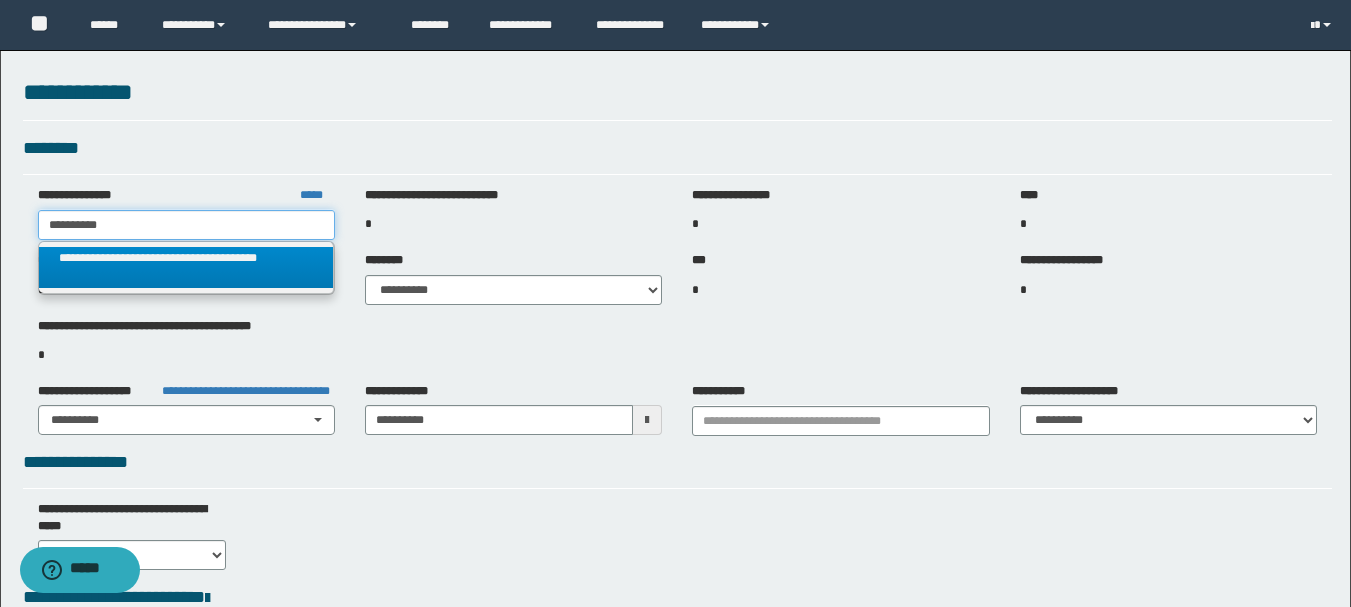type on "**********" 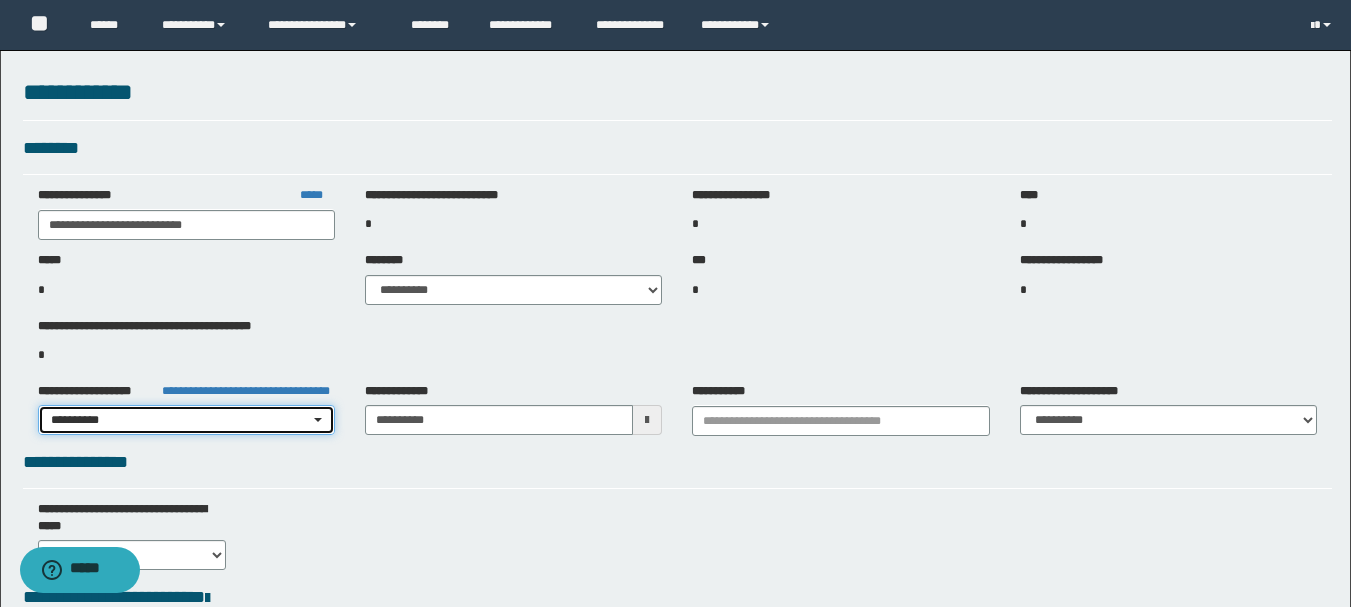 click on "**********" at bounding box center (180, 420) 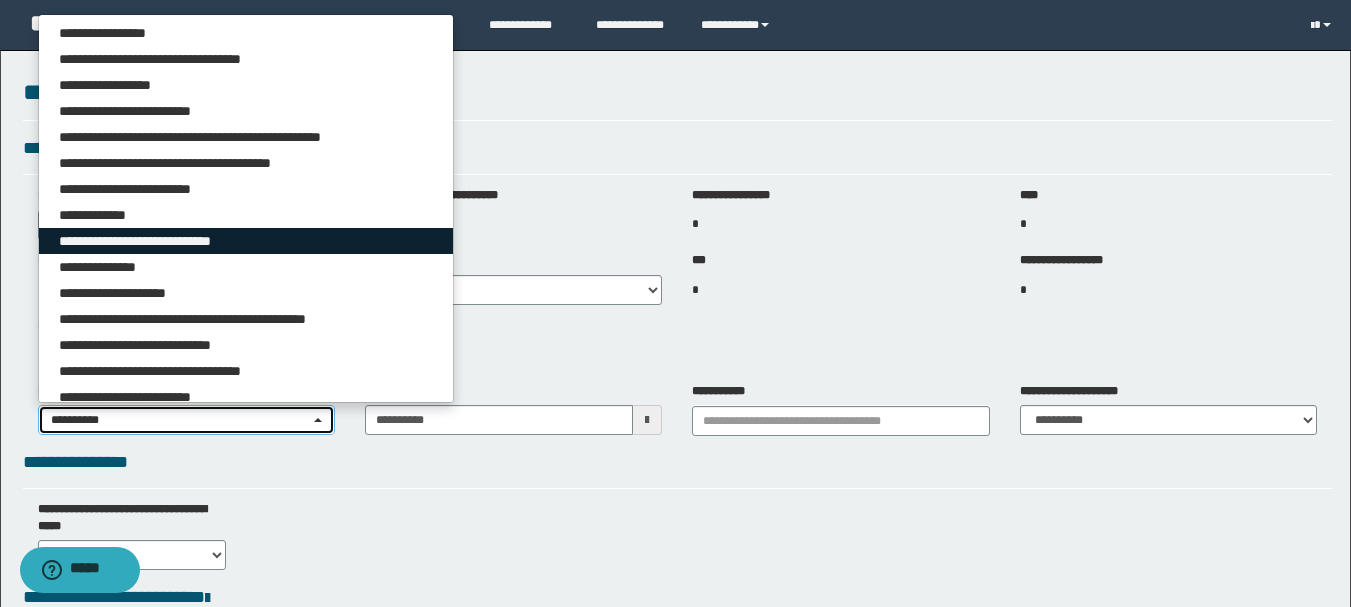 type 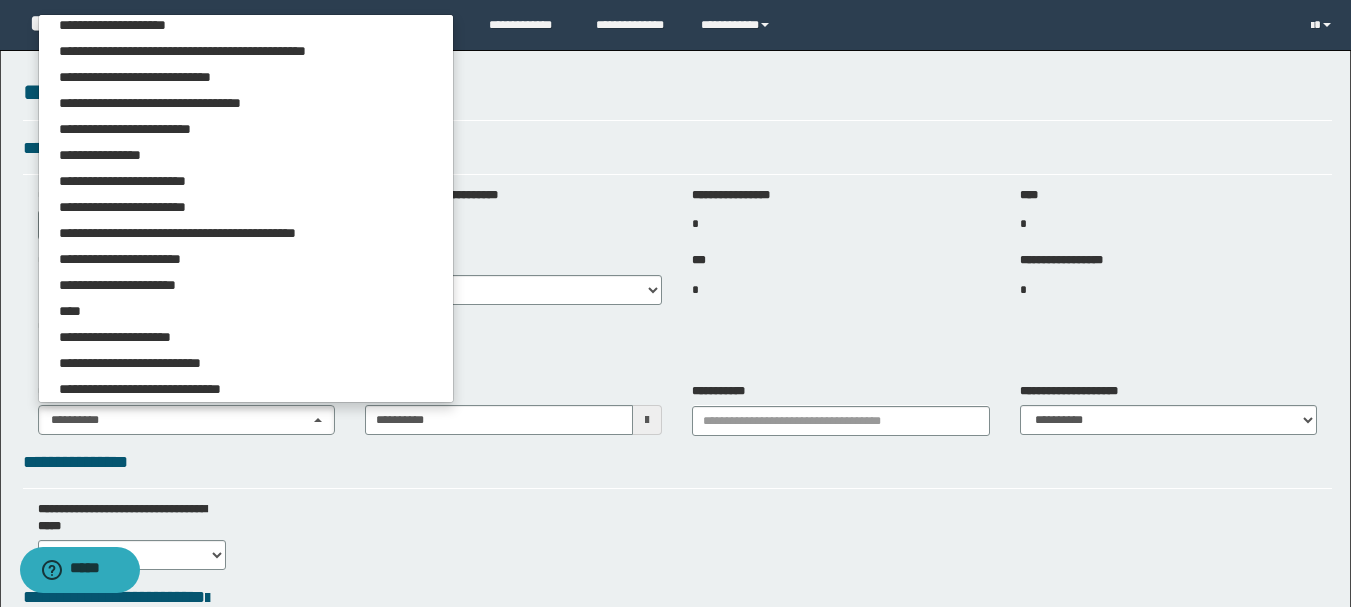 scroll, scrollTop: 294, scrollLeft: 0, axis: vertical 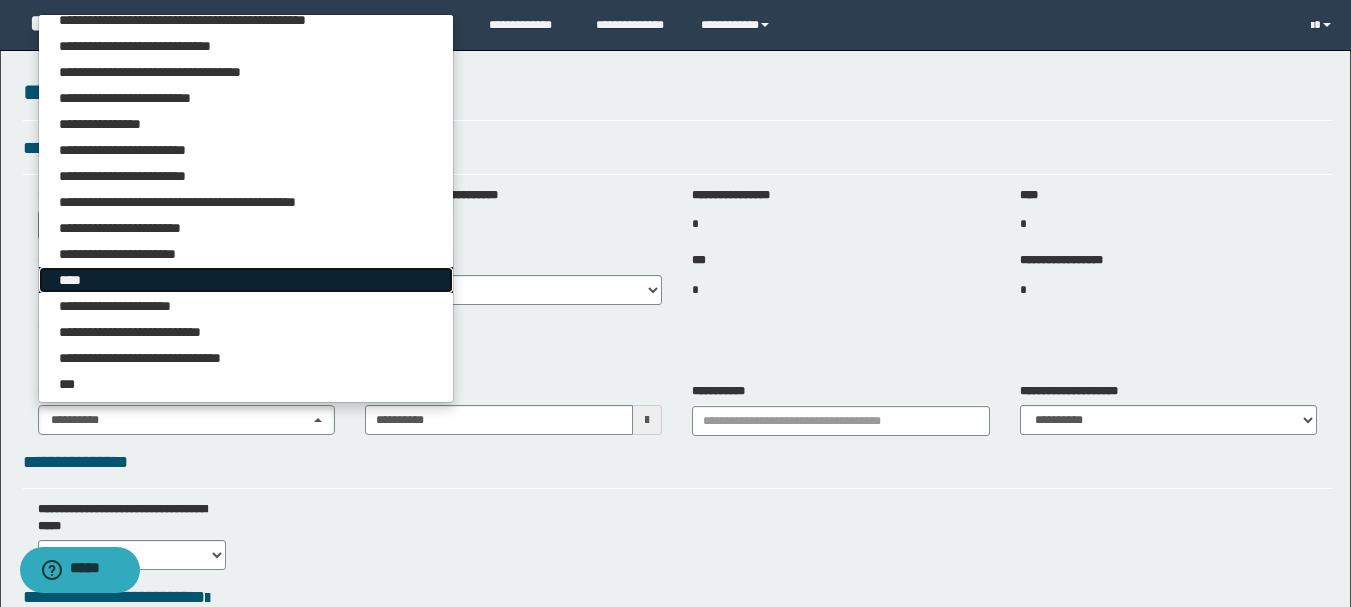 click on "****" at bounding box center [246, 280] 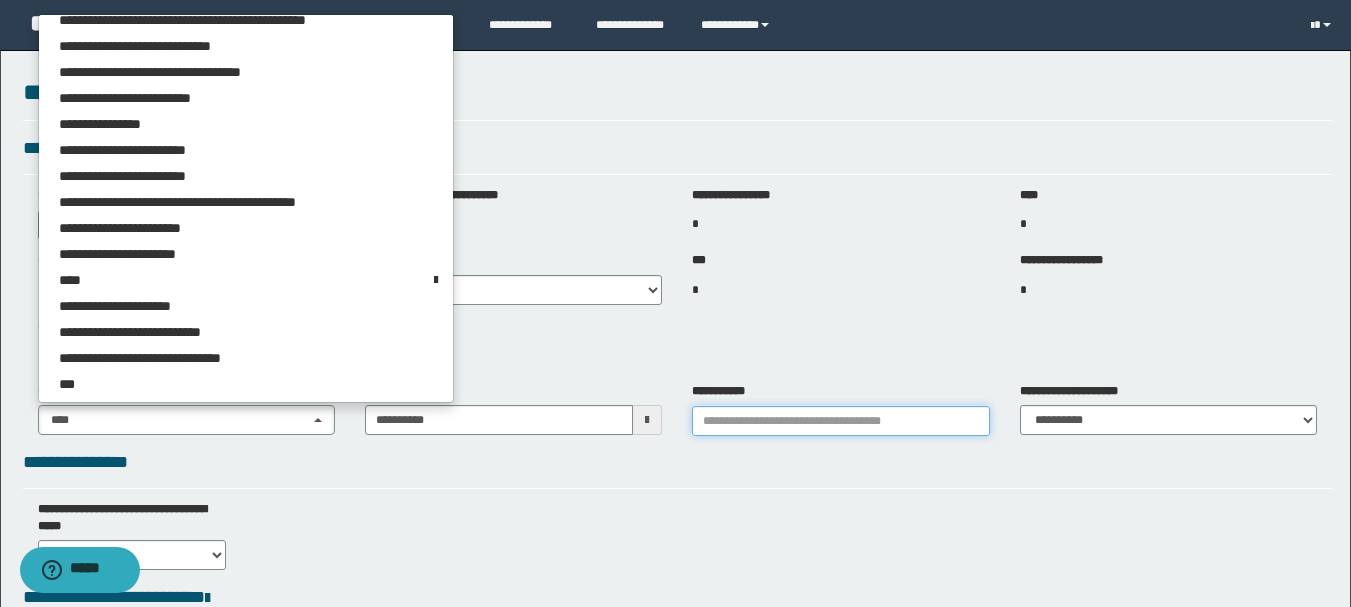 click at bounding box center [840, 421] 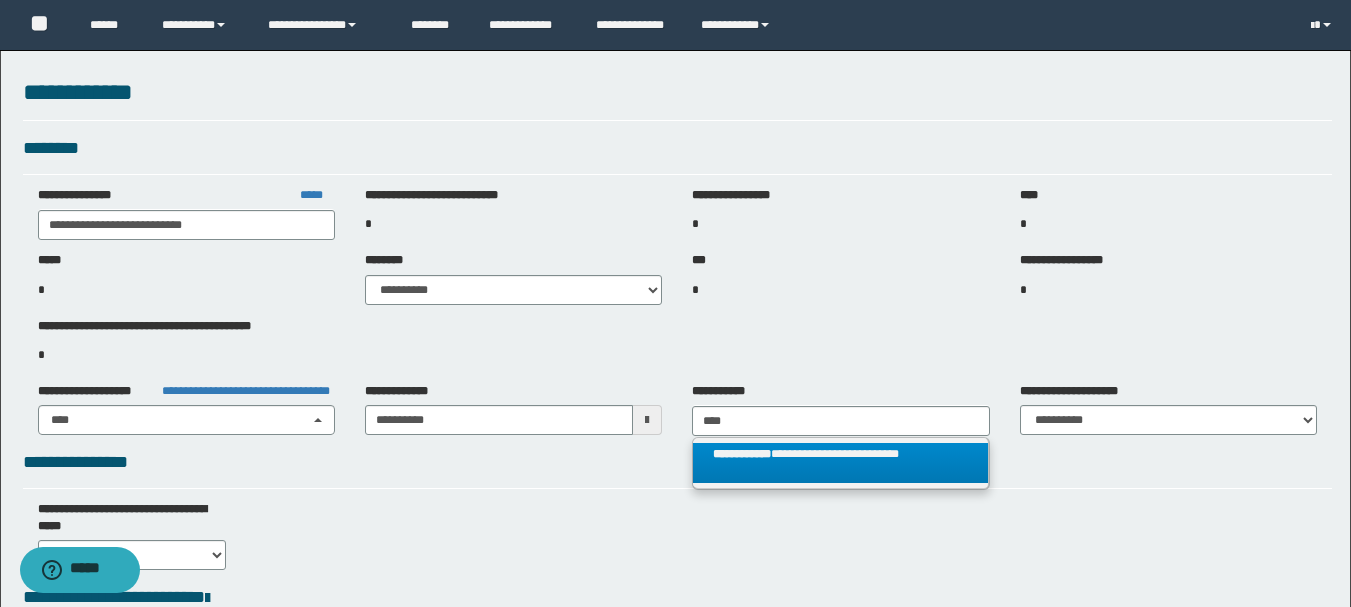 click on "**********" at bounding box center (840, 463) 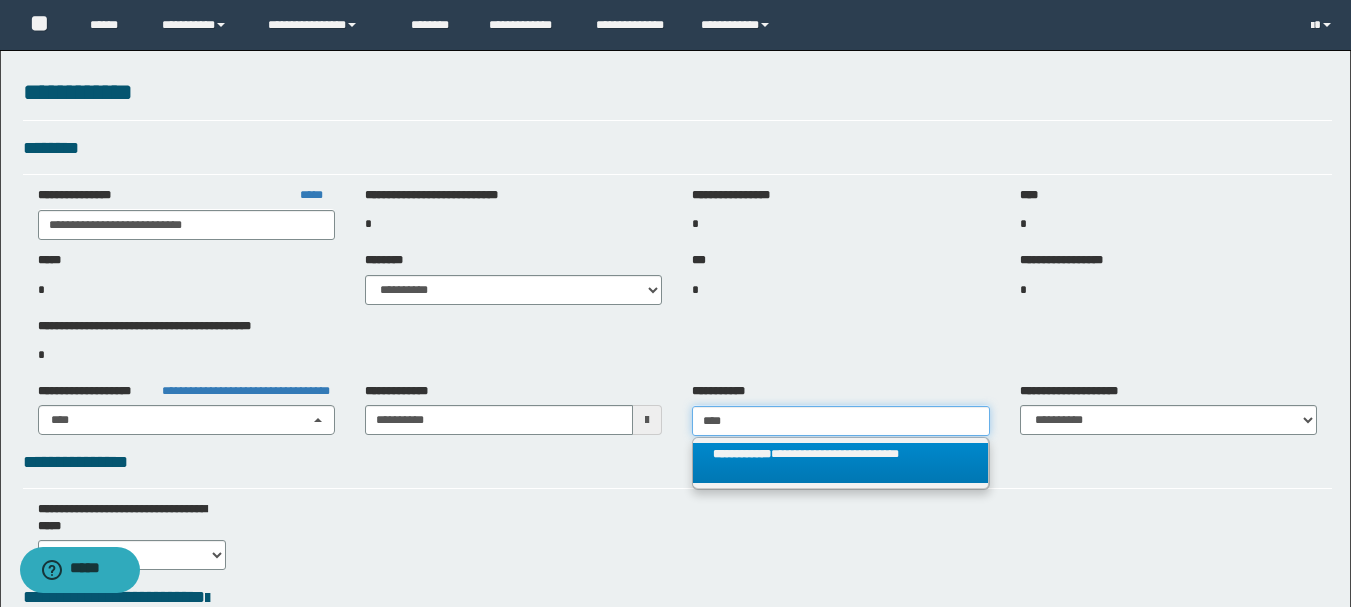 type on "**********" 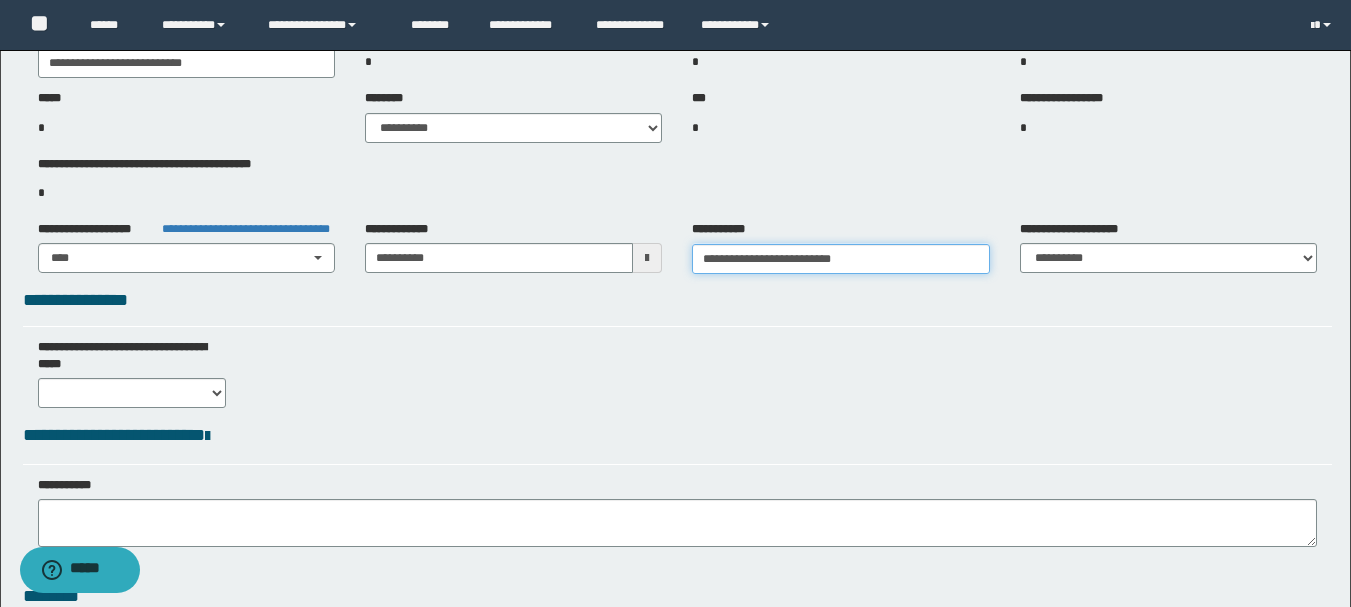 scroll, scrollTop: 462, scrollLeft: 0, axis: vertical 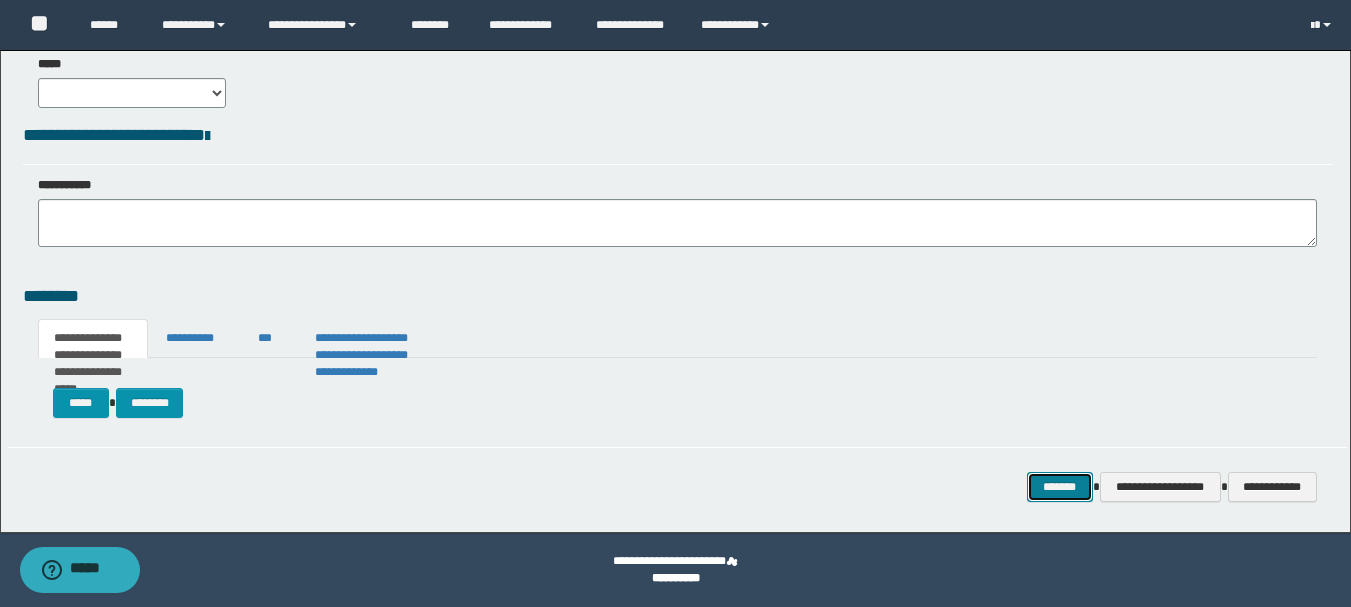 click on "*******" at bounding box center (1060, 487) 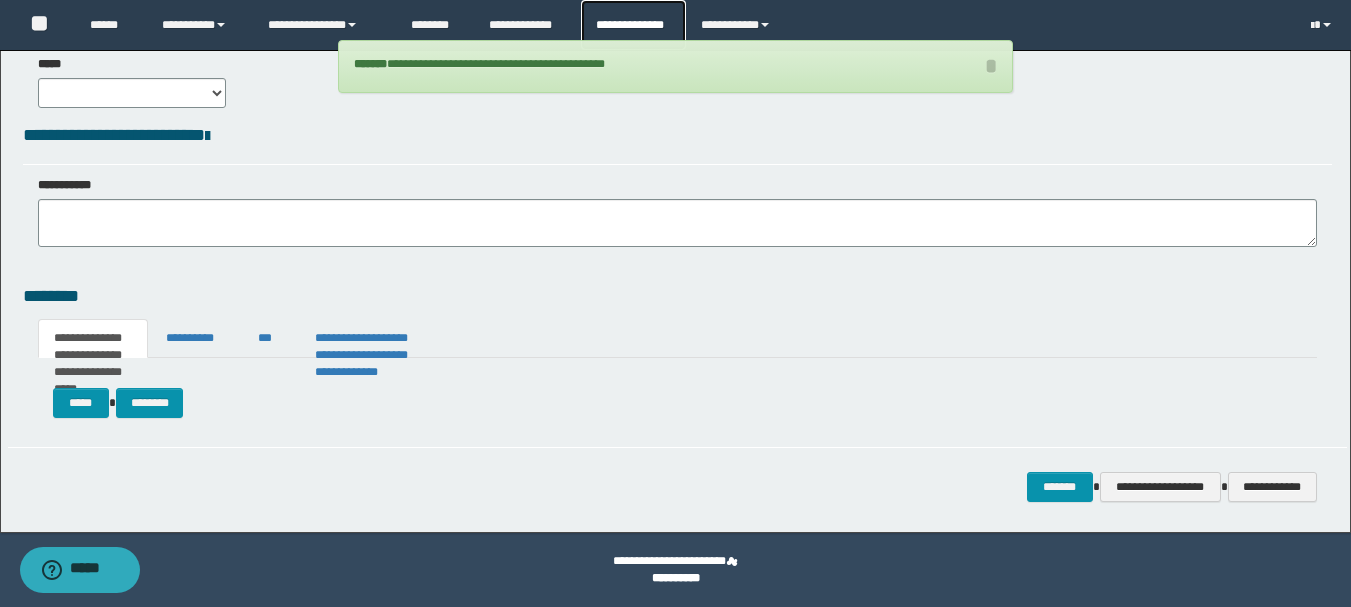 click on "**********" at bounding box center (633, 25) 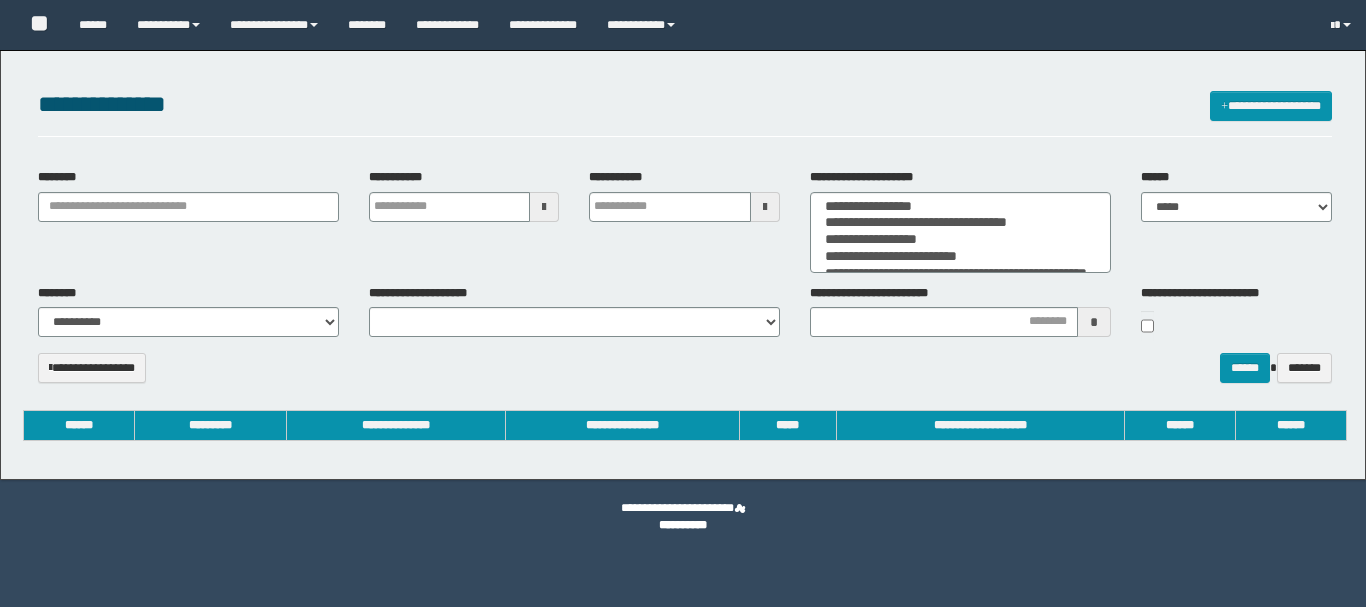 select 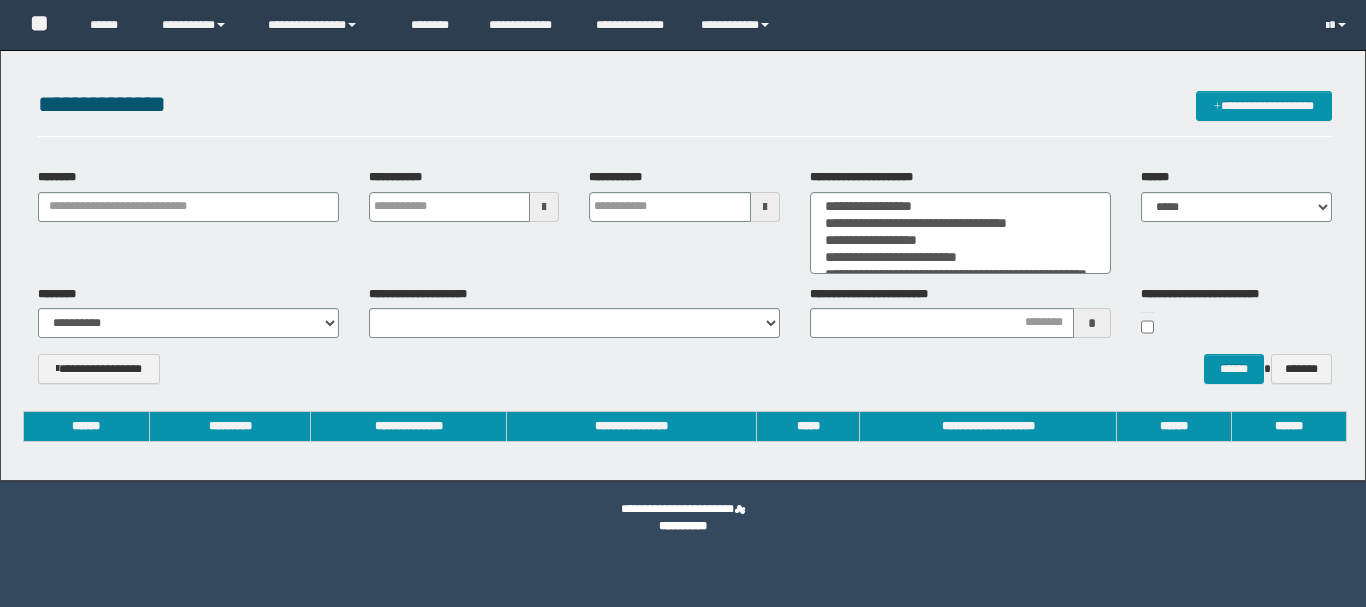 scroll, scrollTop: 0, scrollLeft: 0, axis: both 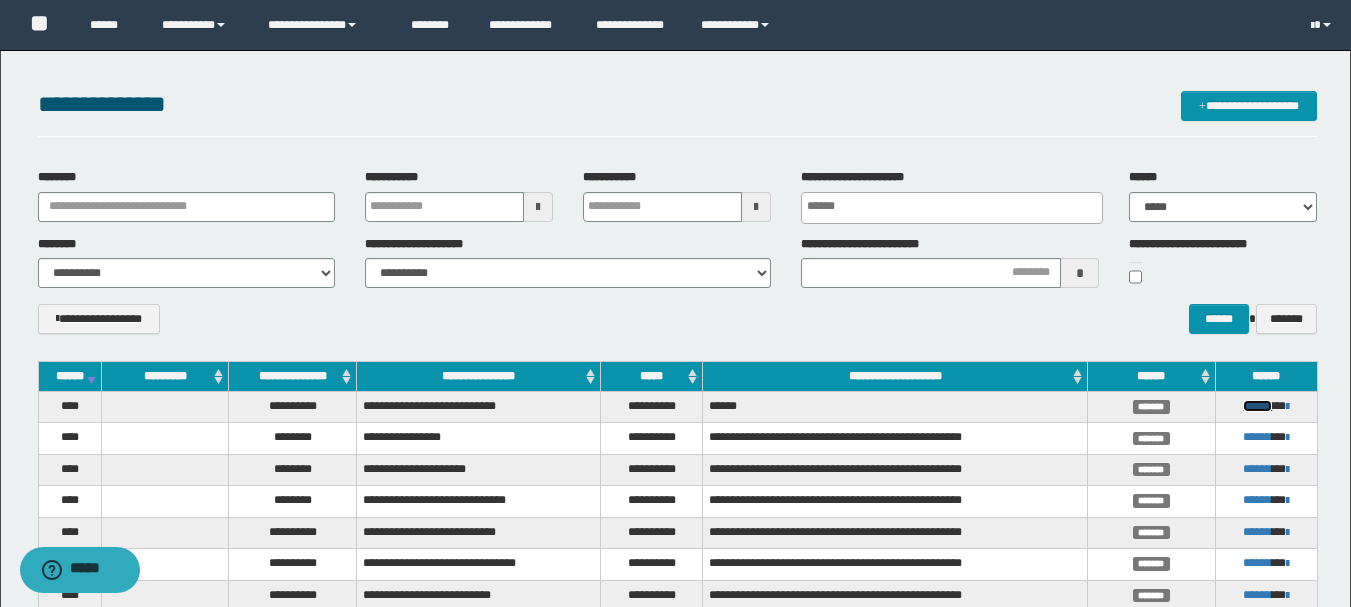 click on "******" at bounding box center [1257, 406] 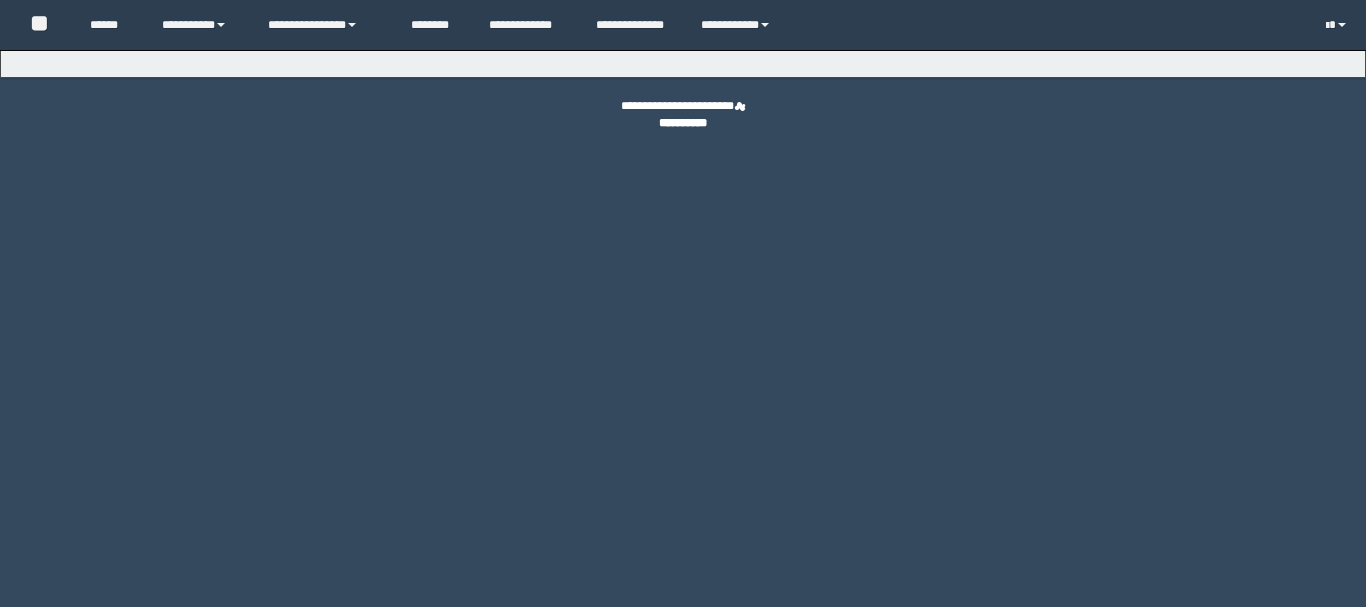 scroll, scrollTop: 0, scrollLeft: 0, axis: both 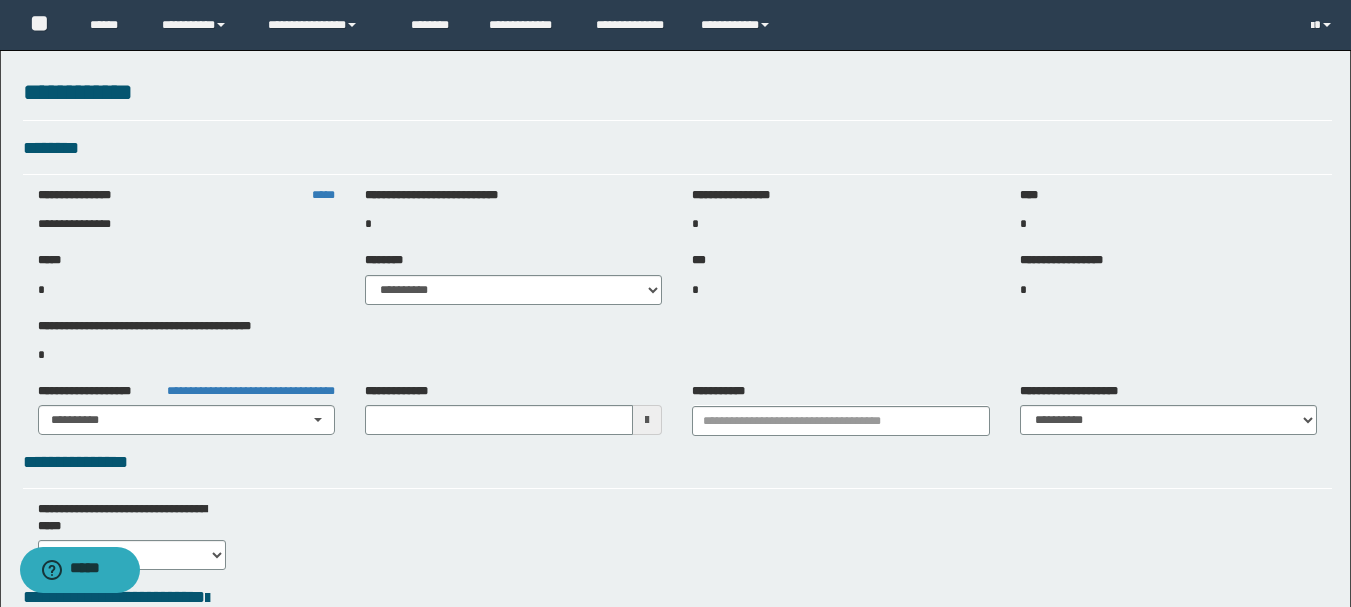 type on "**********" 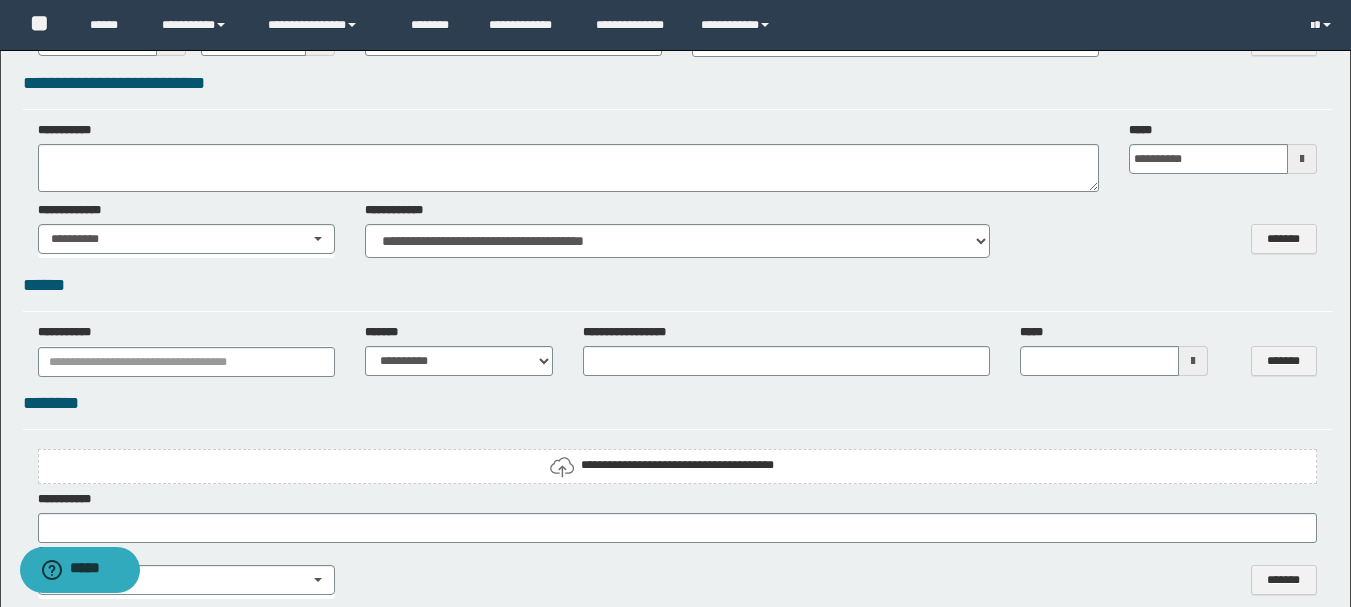 scroll, scrollTop: 1200, scrollLeft: 0, axis: vertical 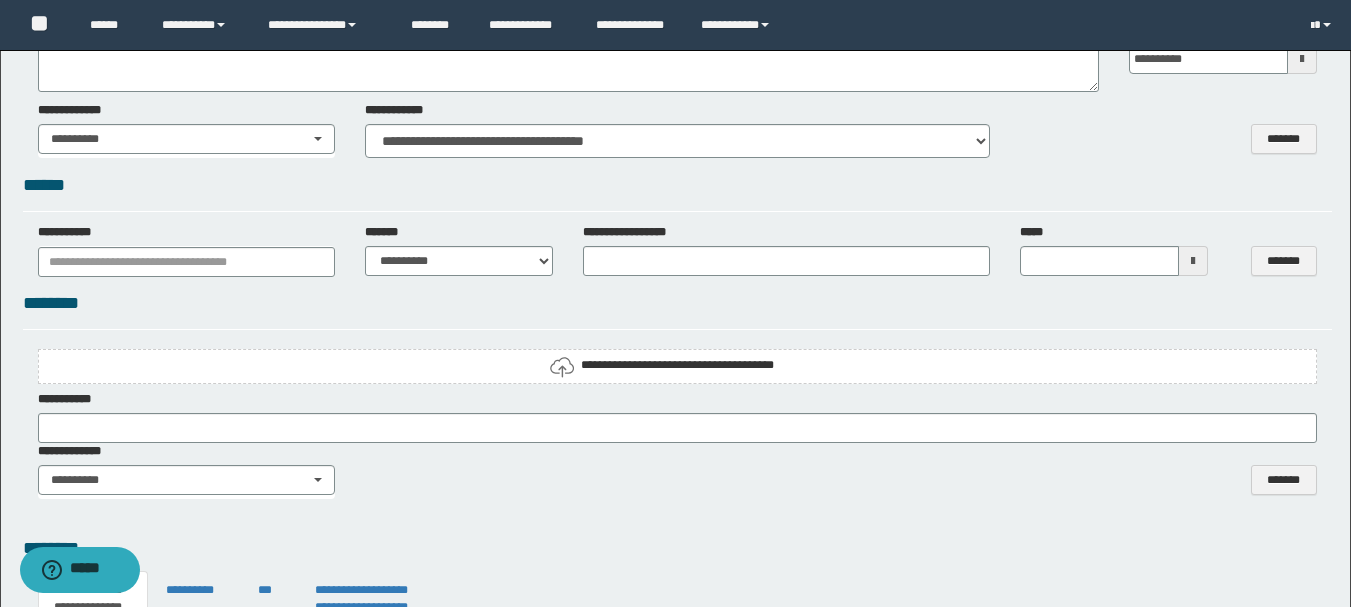 click on "**********" at bounding box center [677, 366] 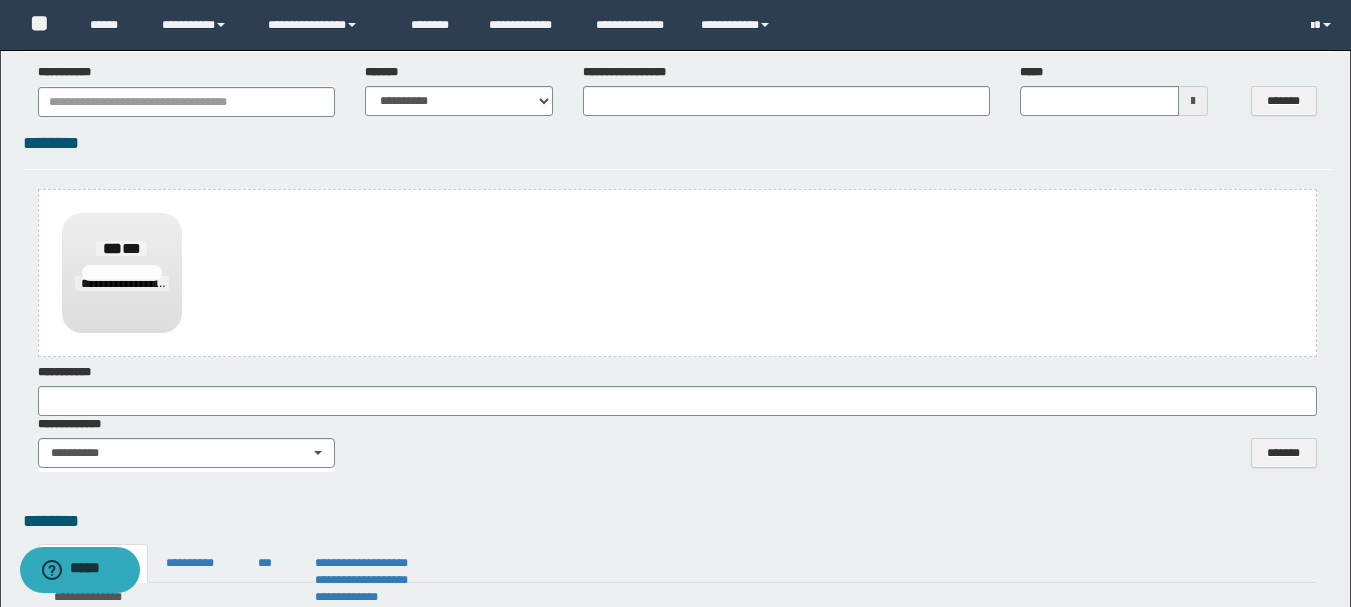 scroll, scrollTop: 1400, scrollLeft: 0, axis: vertical 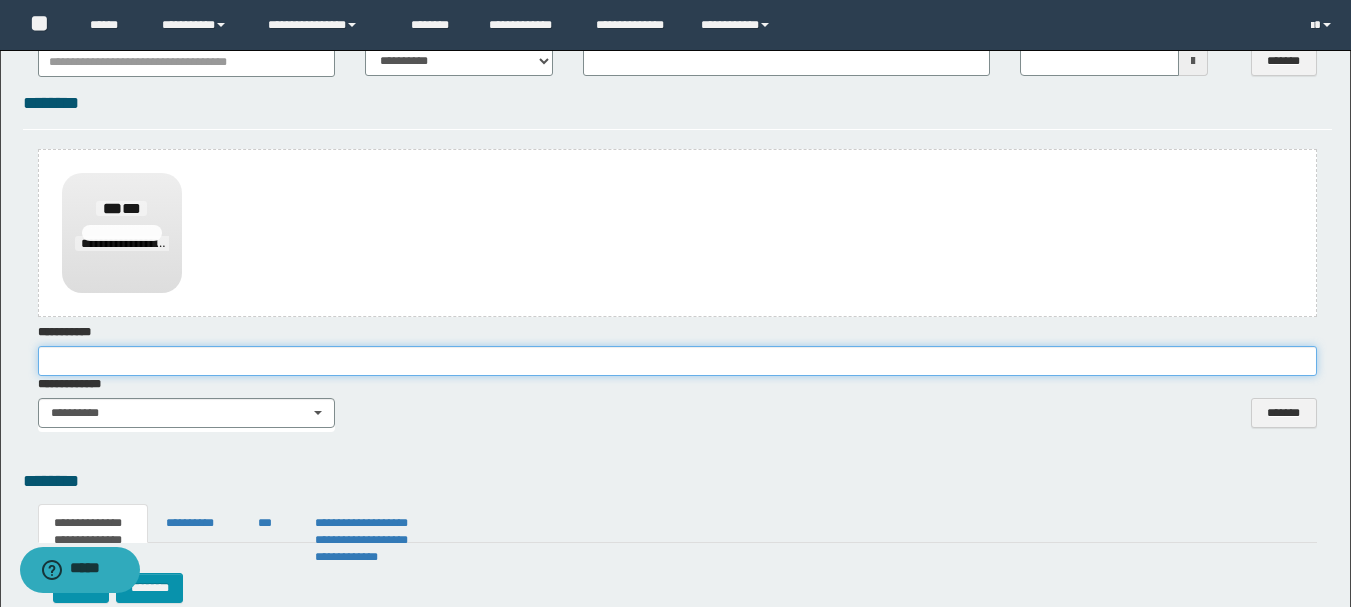 click at bounding box center (677, 361) 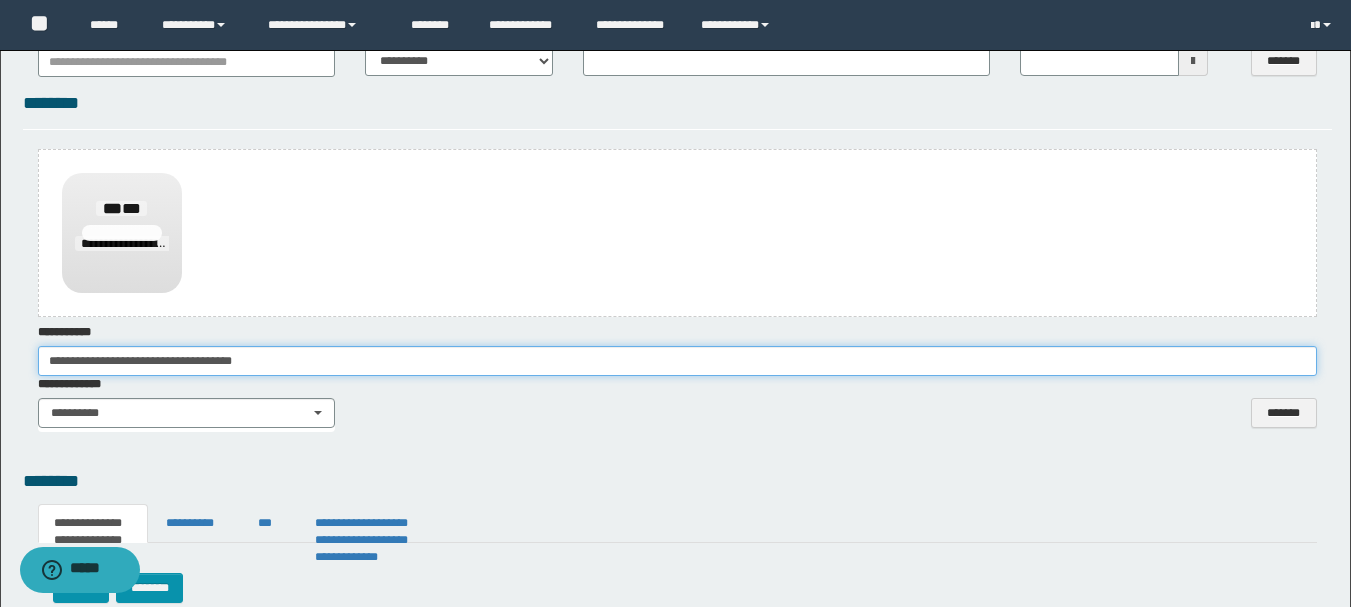 paste on "**********" 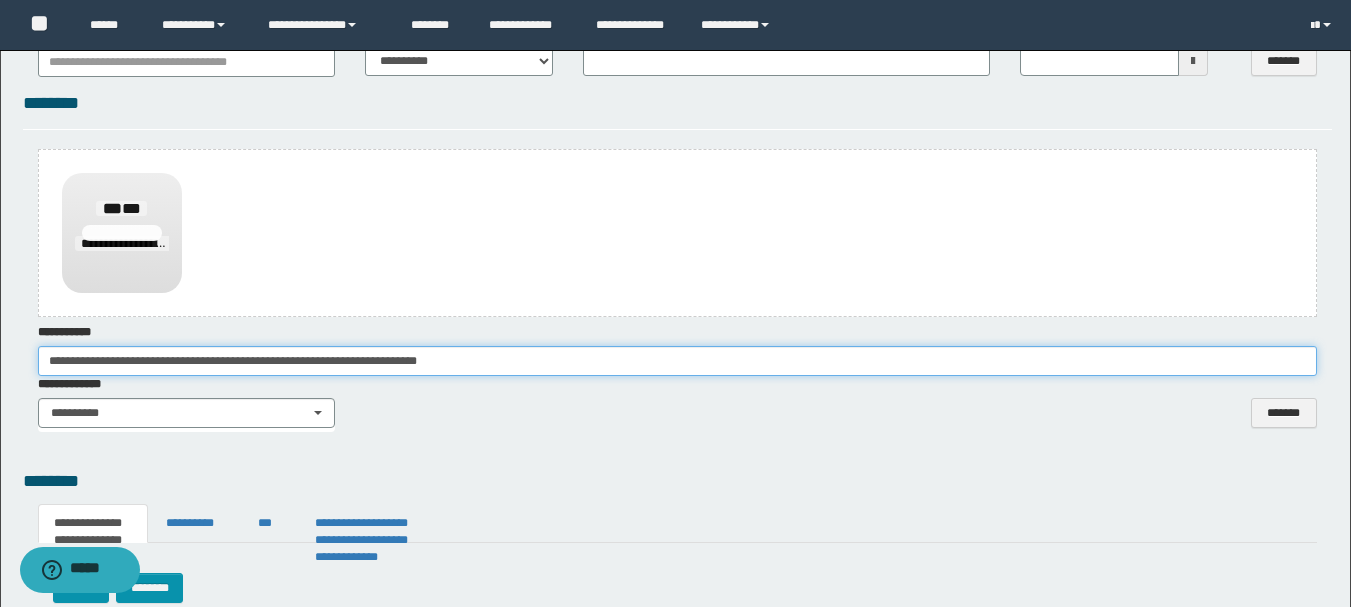 click on "**********" at bounding box center [677, 361] 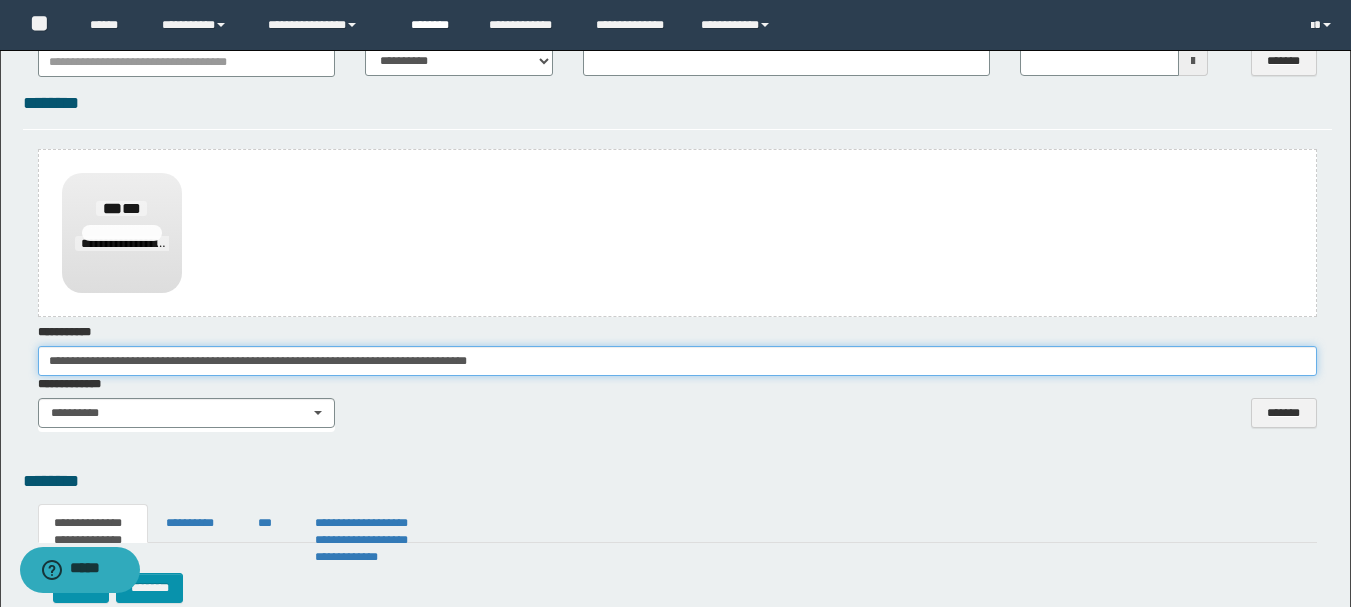 type on "**********" 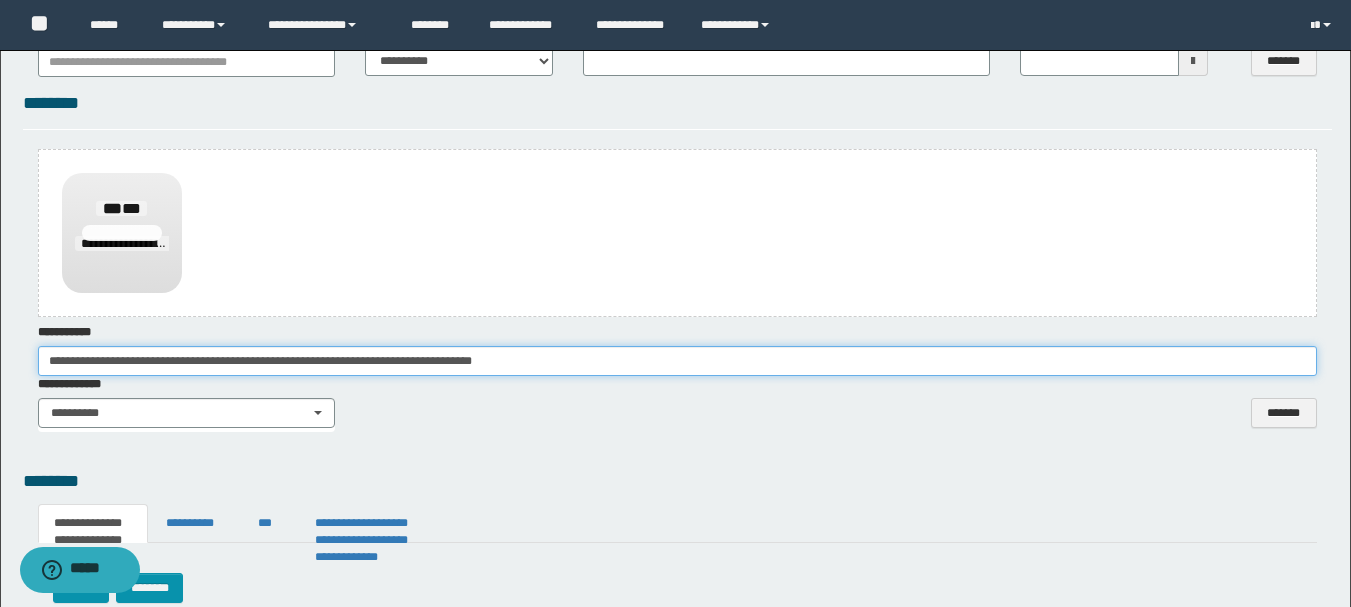type 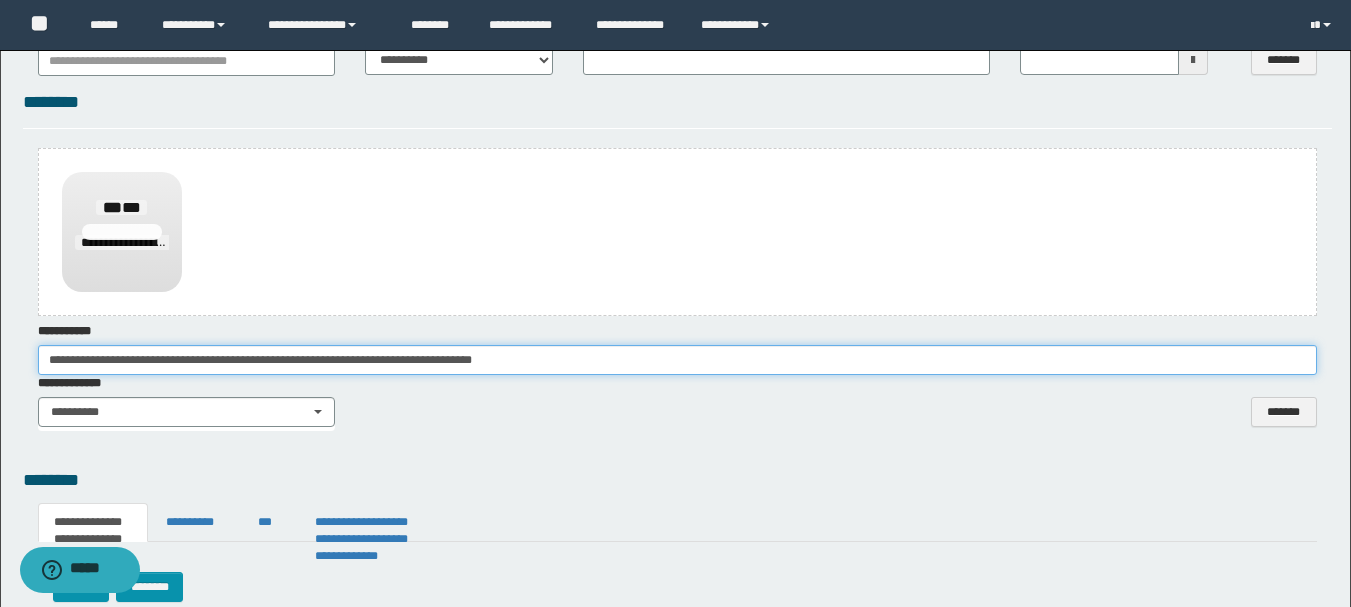 scroll, scrollTop: 1500, scrollLeft: 0, axis: vertical 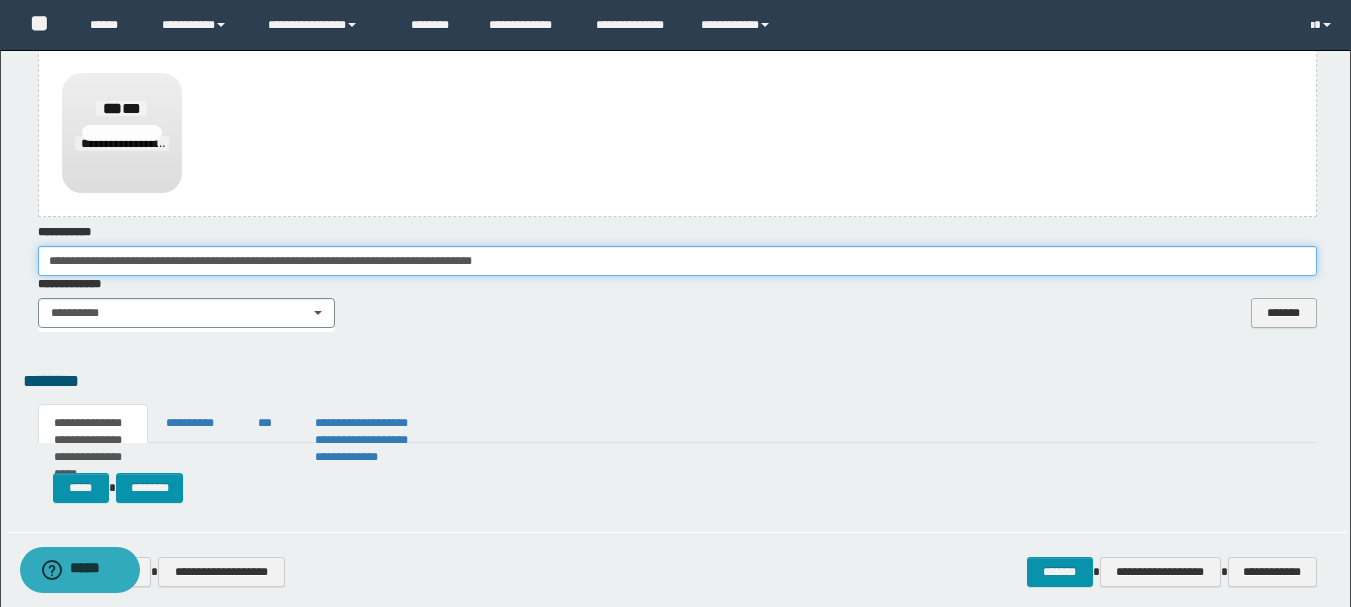 type on "**********" 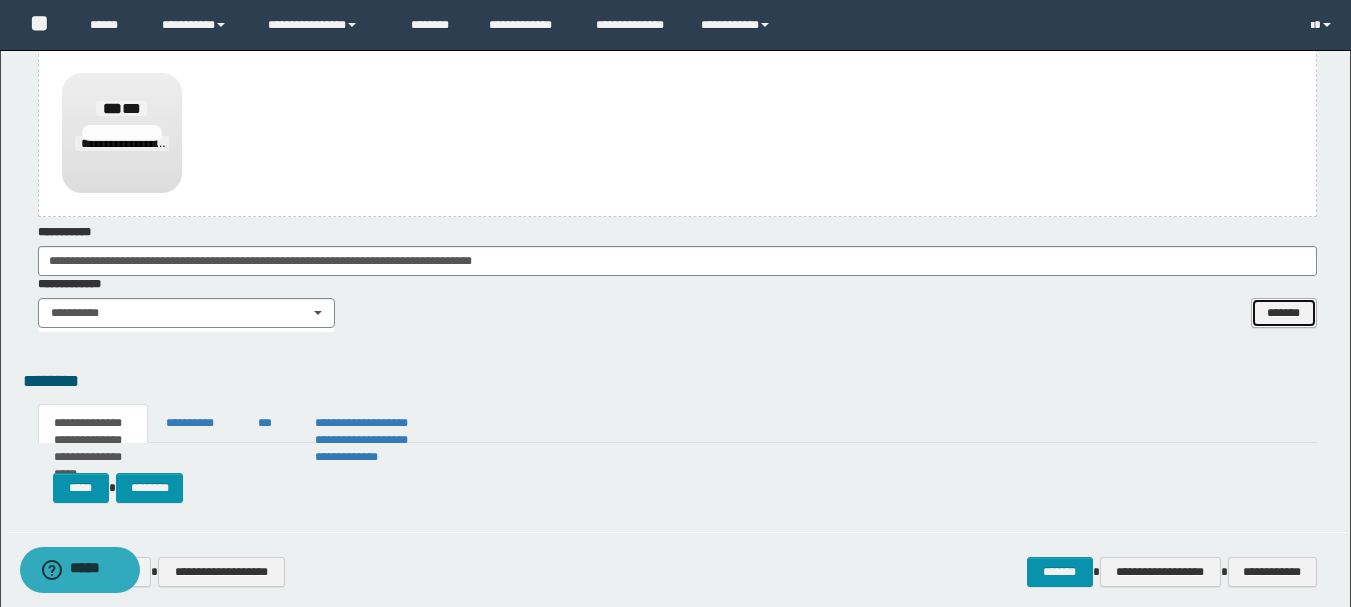 click on "*******" at bounding box center [1284, 313] 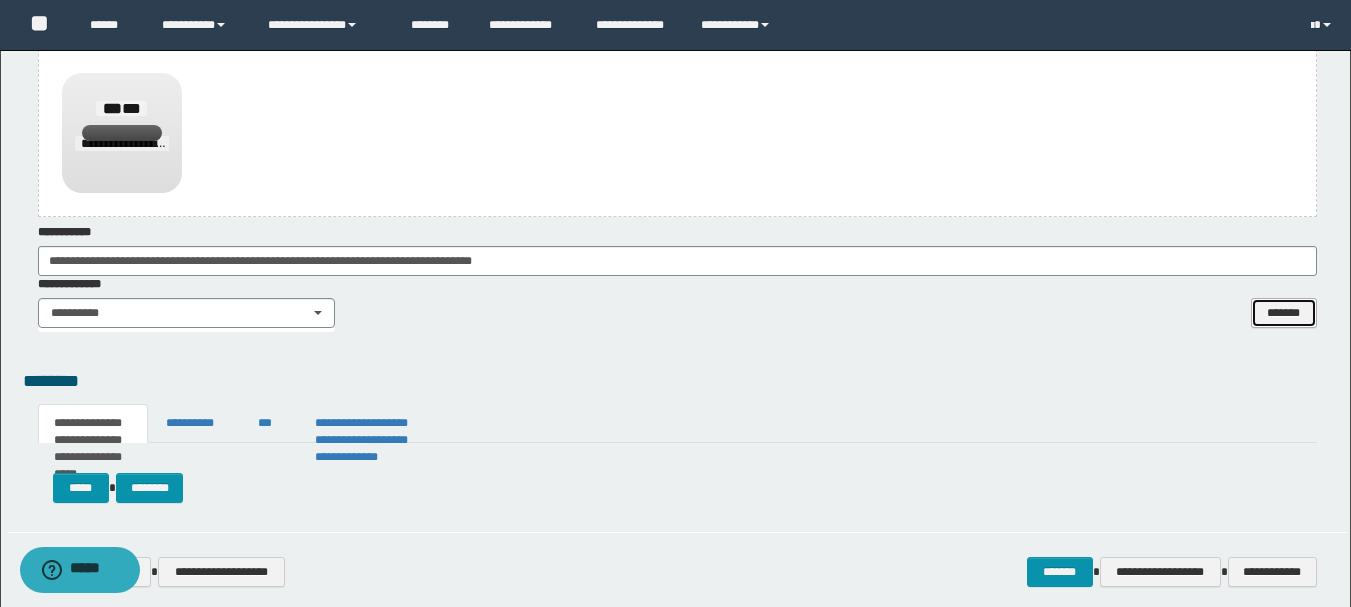 type 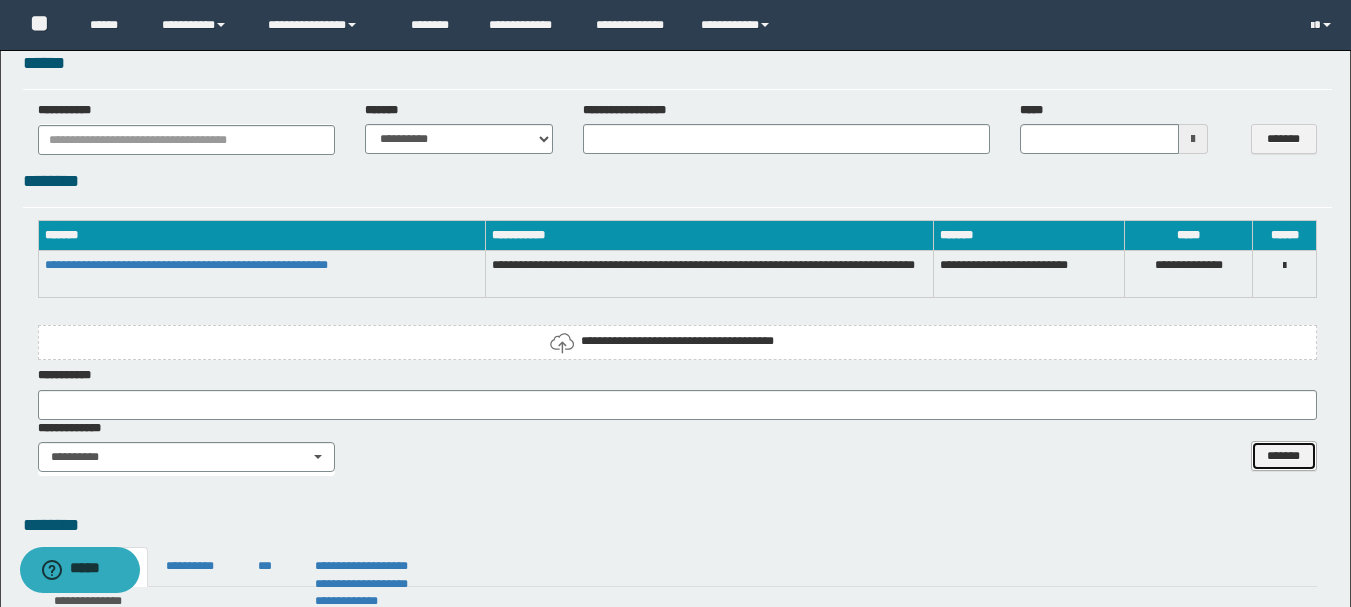 scroll, scrollTop: 1200, scrollLeft: 0, axis: vertical 